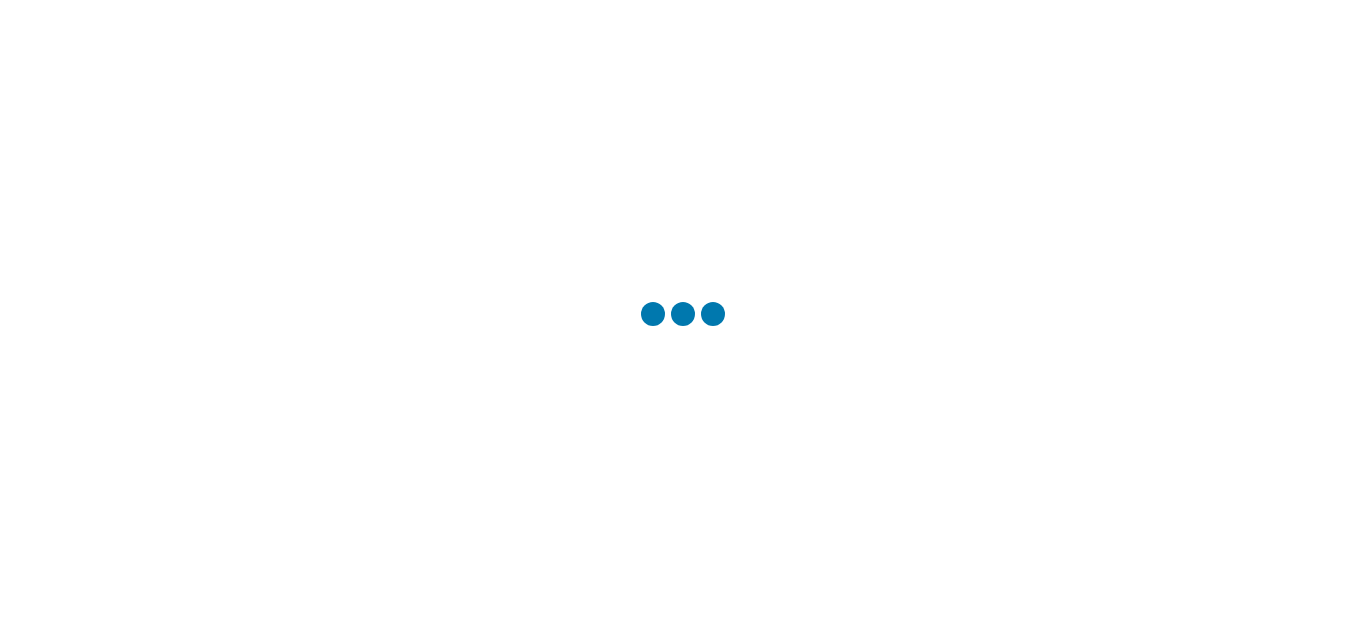 scroll, scrollTop: 0, scrollLeft: 0, axis: both 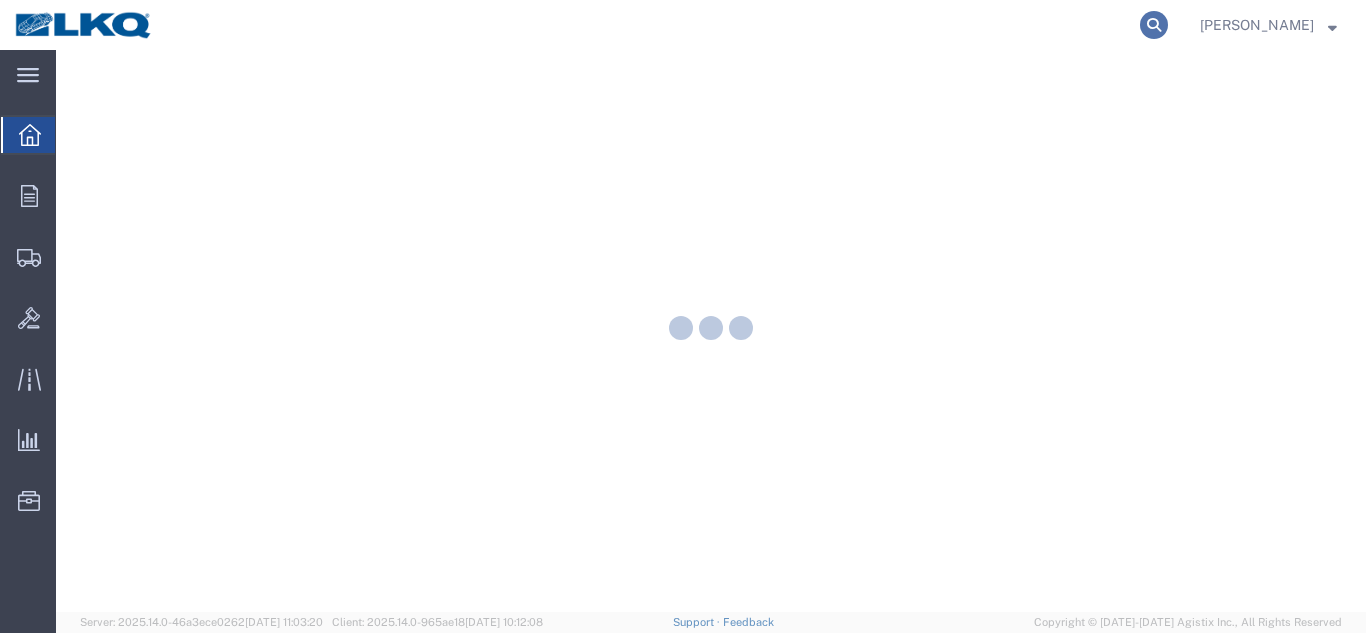 click 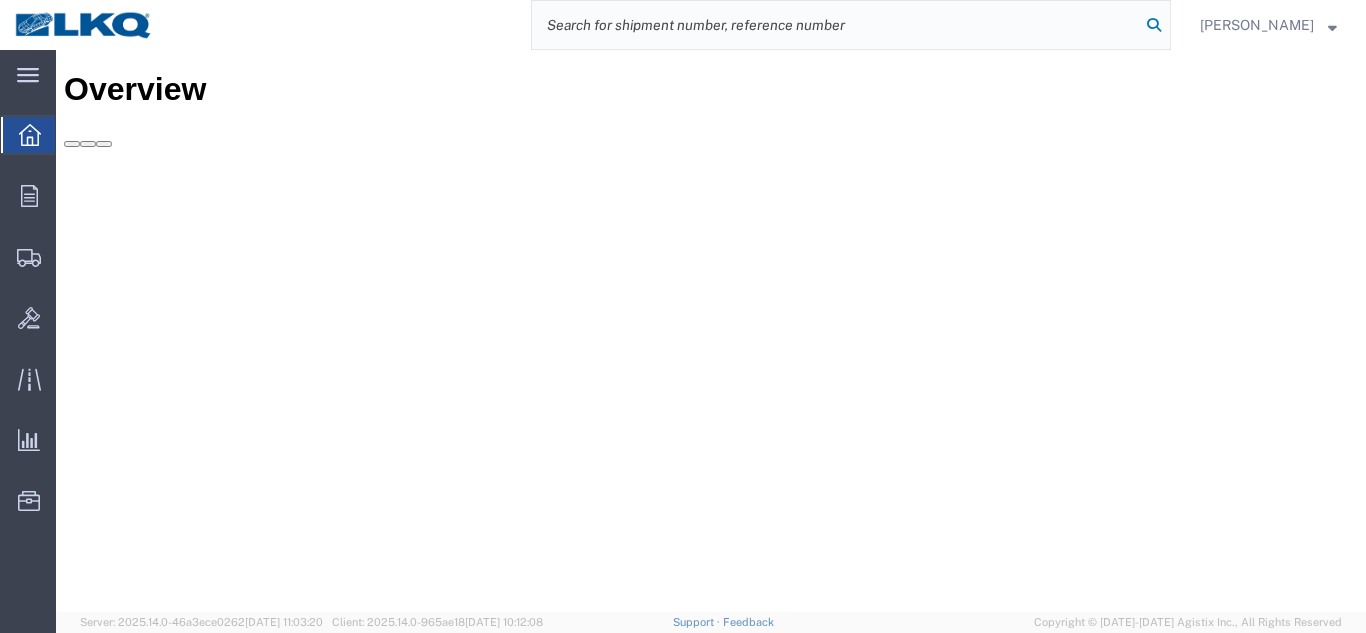 paste on "56046218" 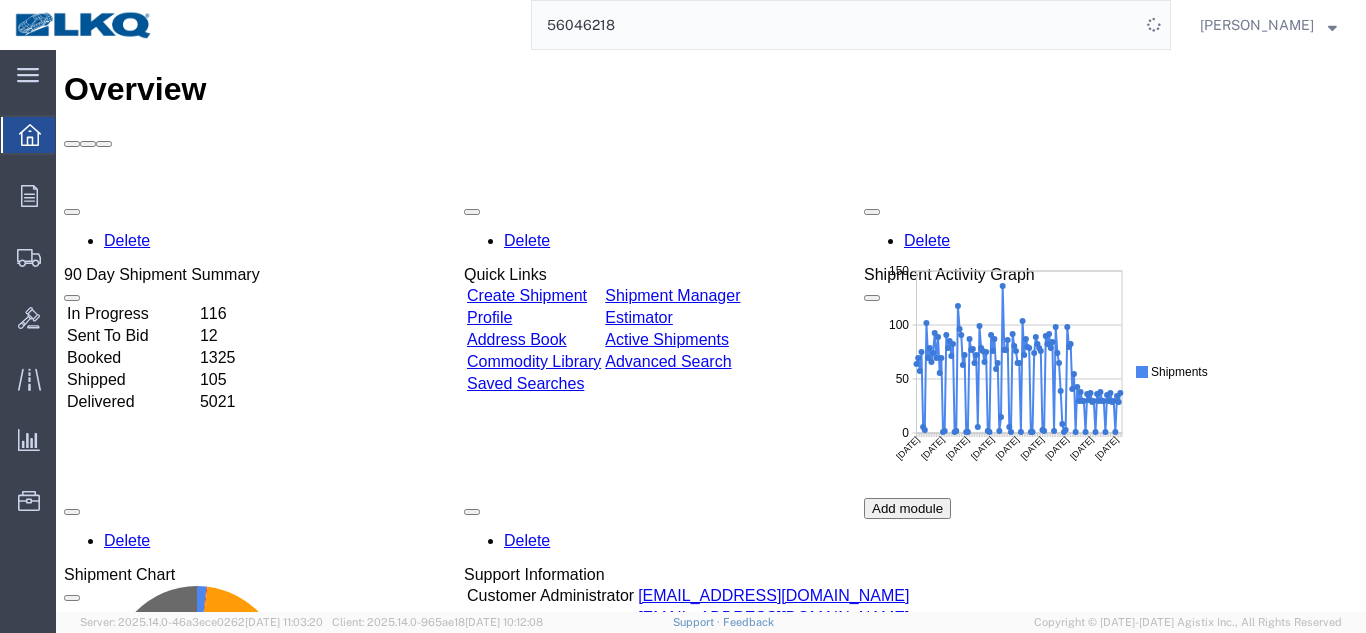 scroll, scrollTop: 0, scrollLeft: 0, axis: both 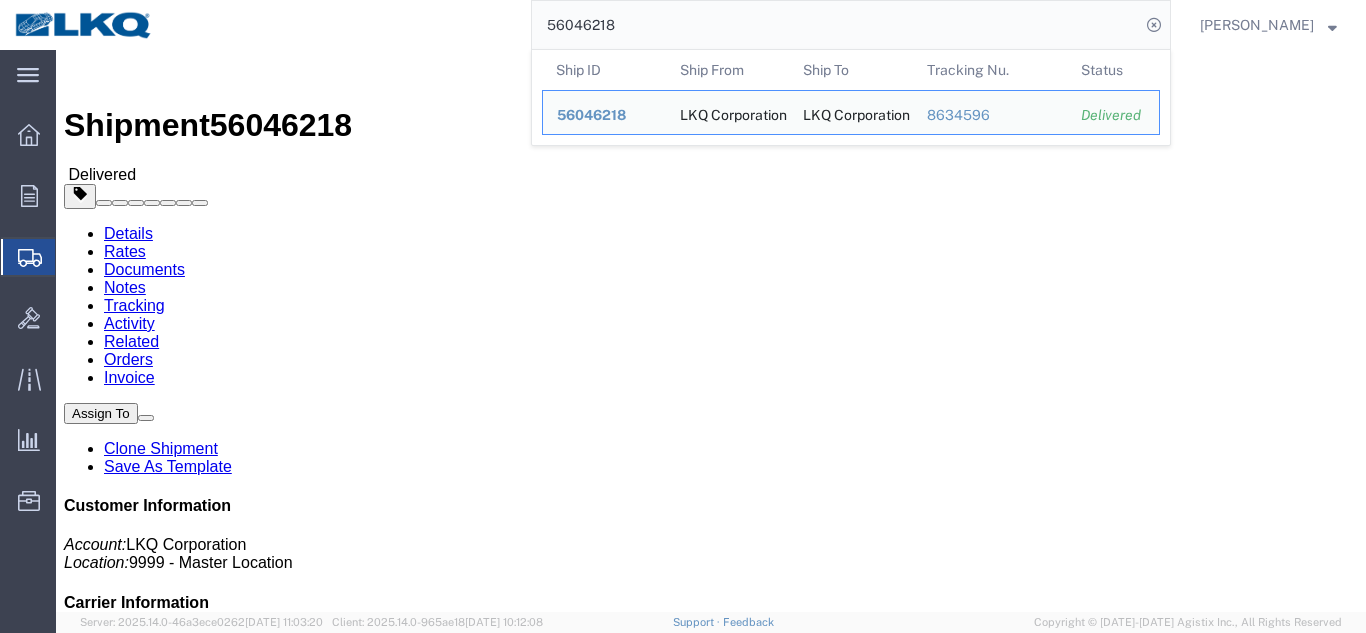 click on "Rates" 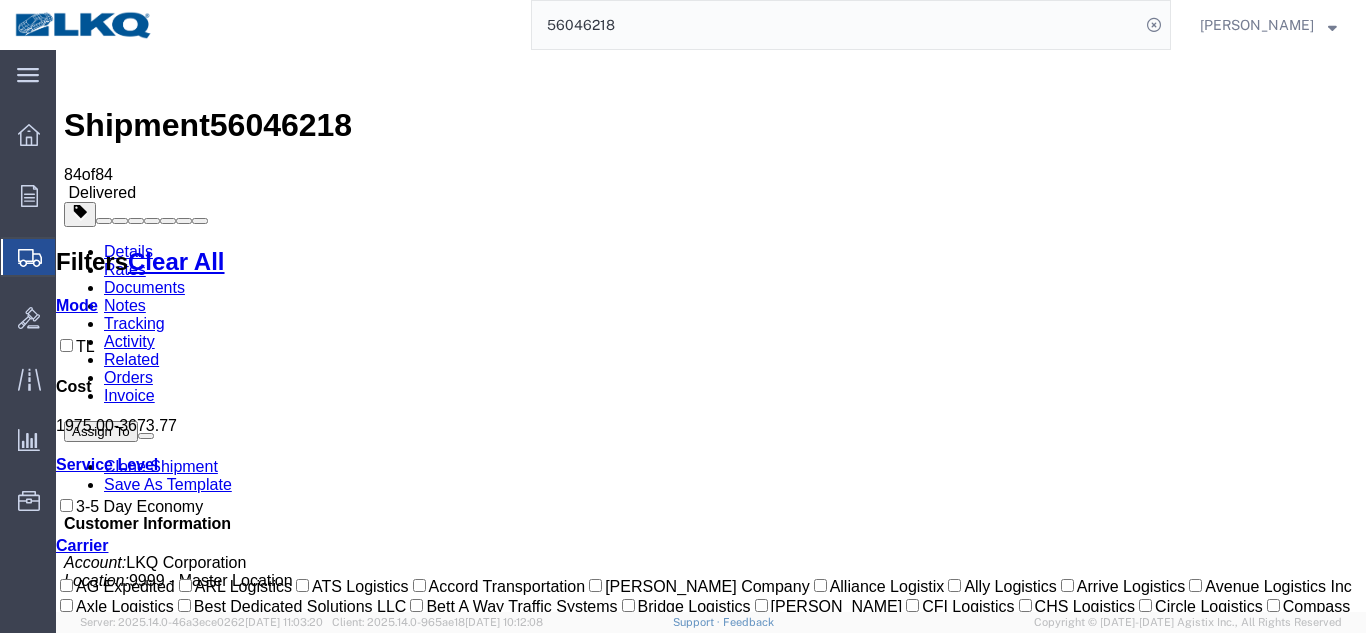 click on "56046218" 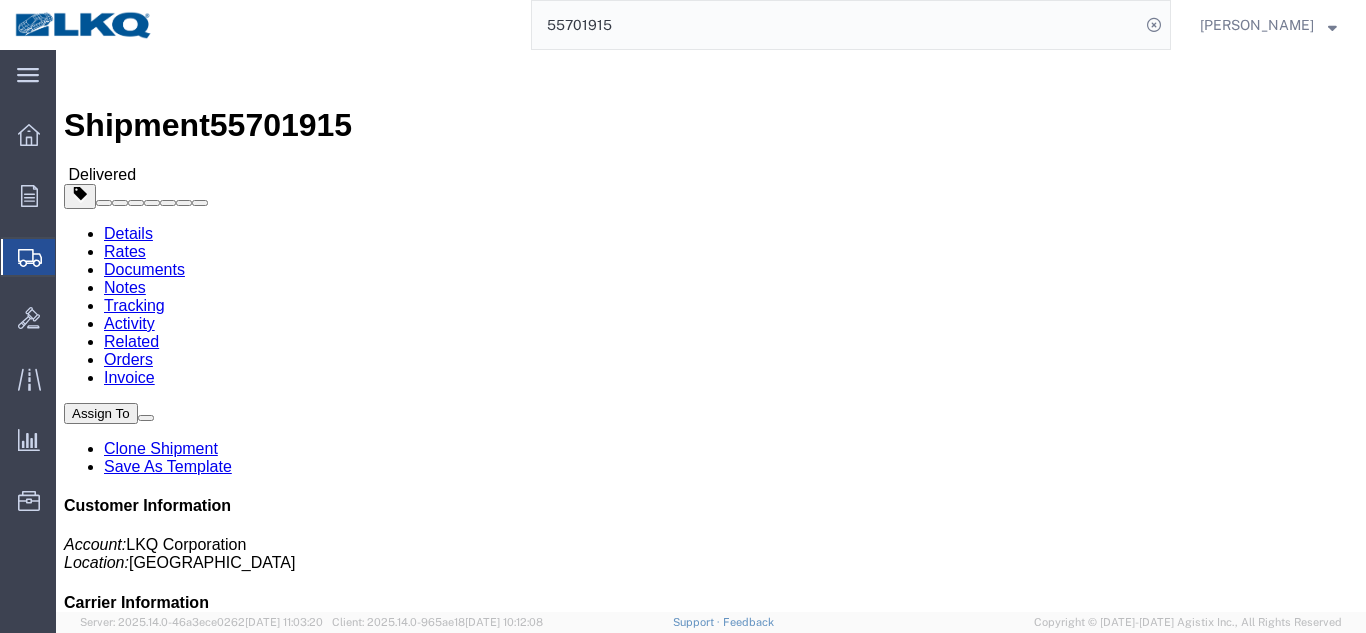 click on "Rates" 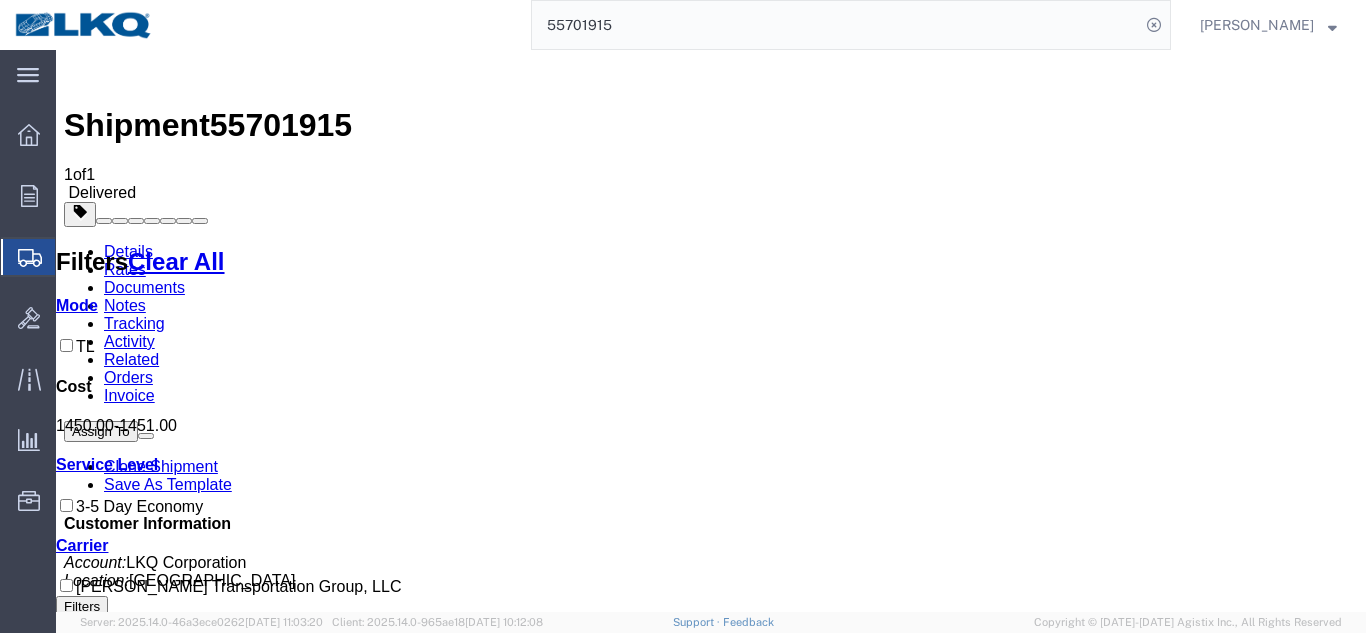 click on "55701915" 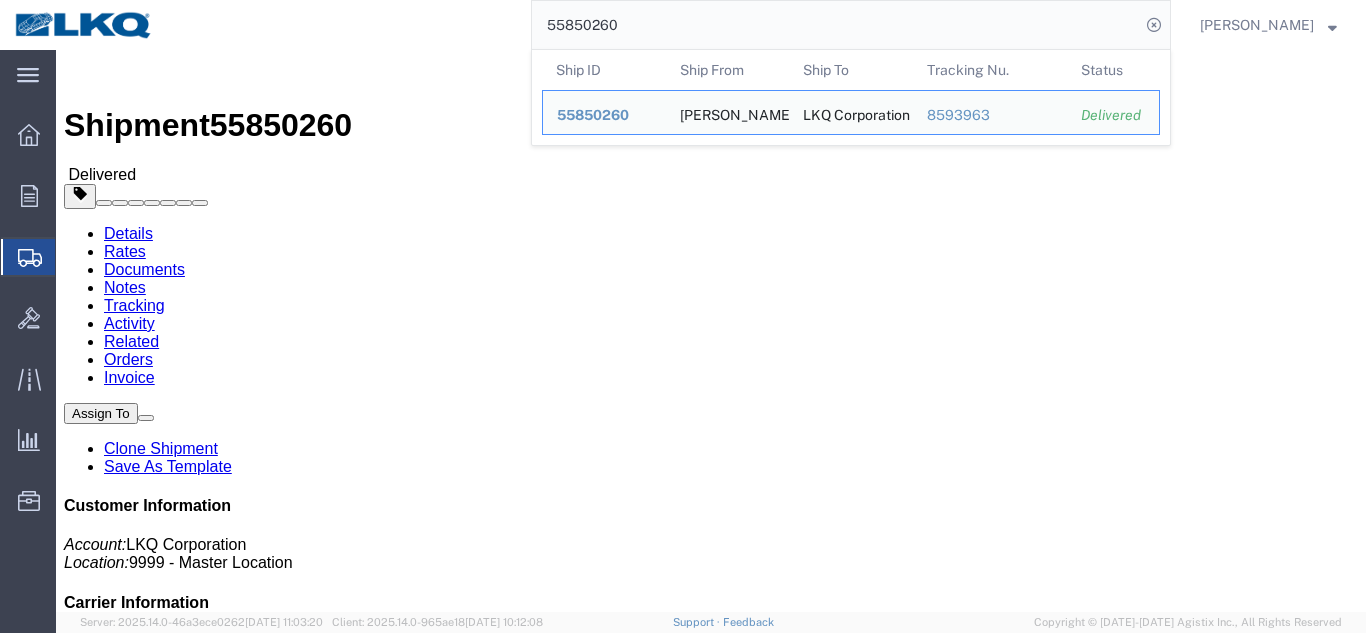 click on "Rates" 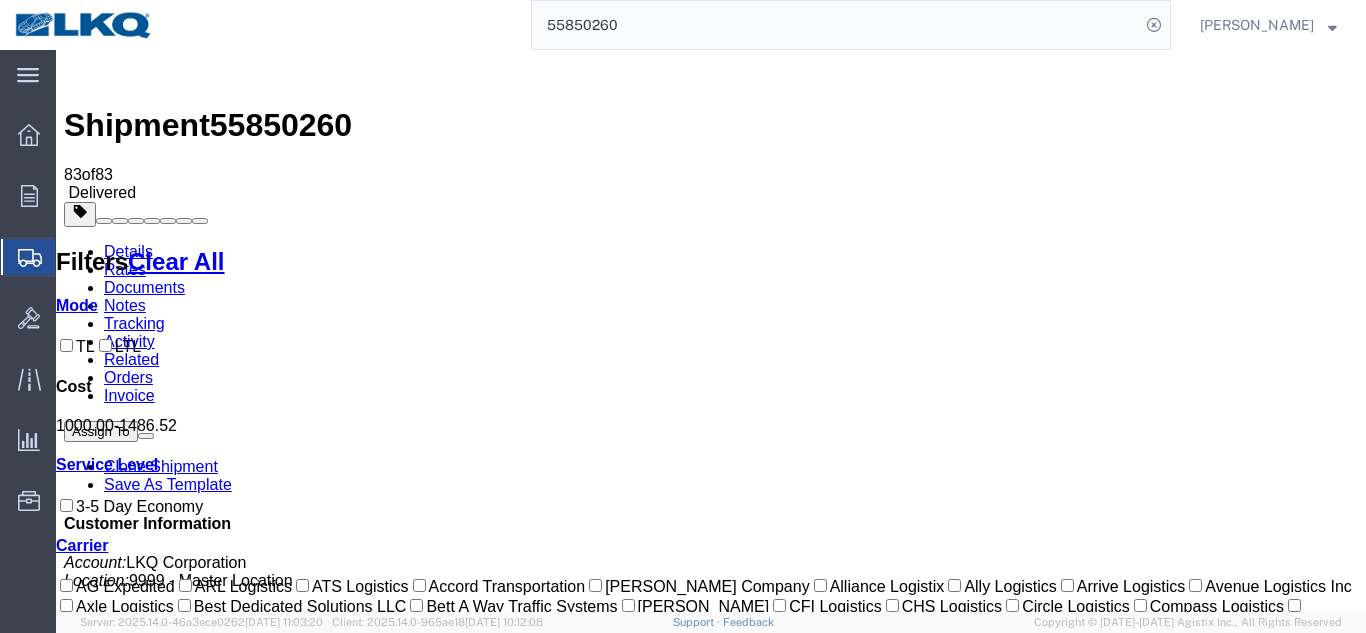 click on "55850260" 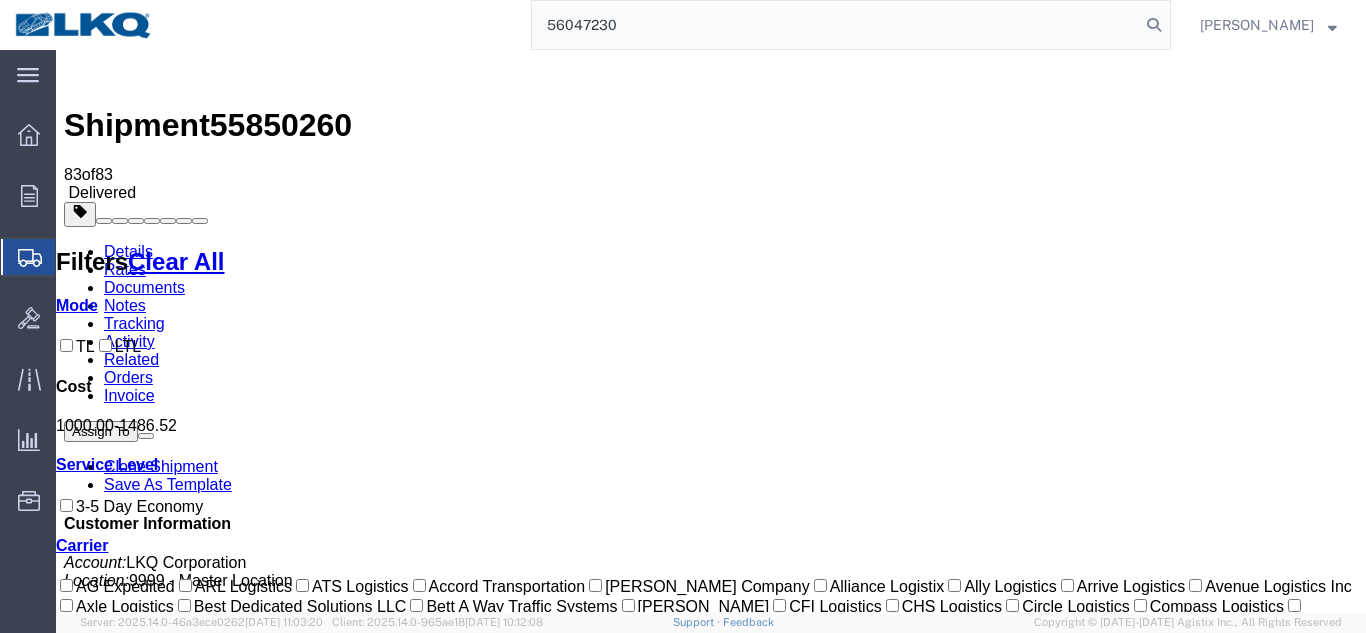 type on "56047230" 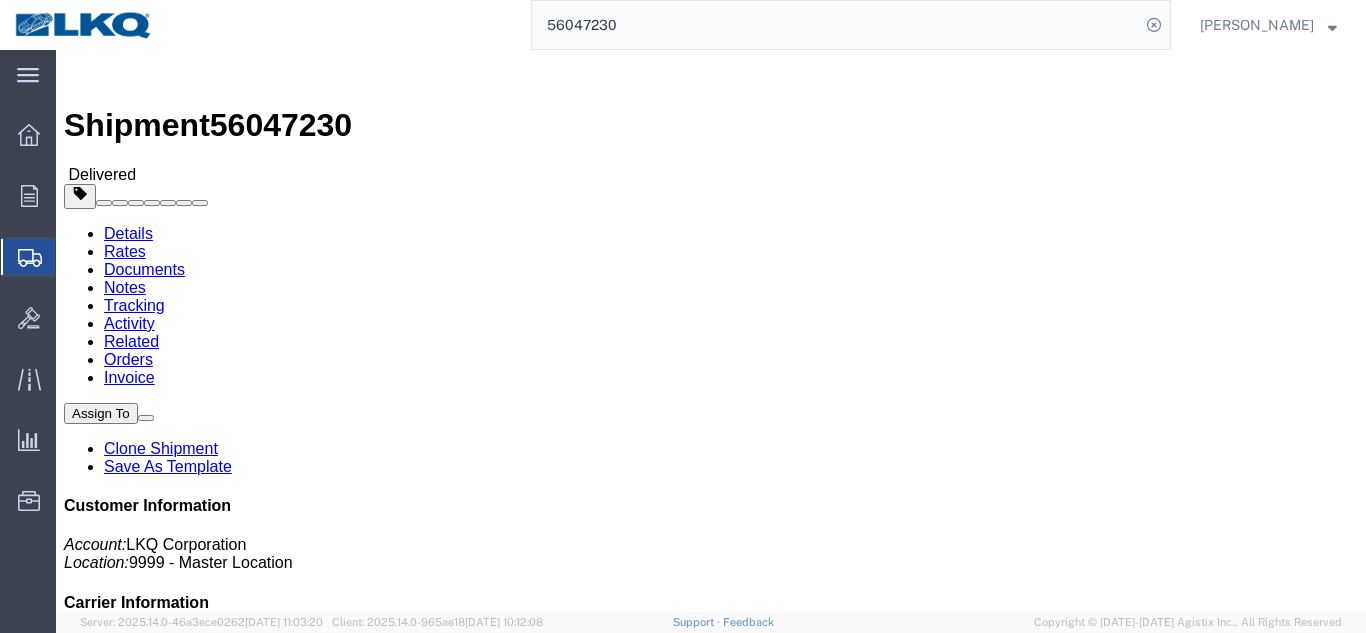 click on "Rates" 